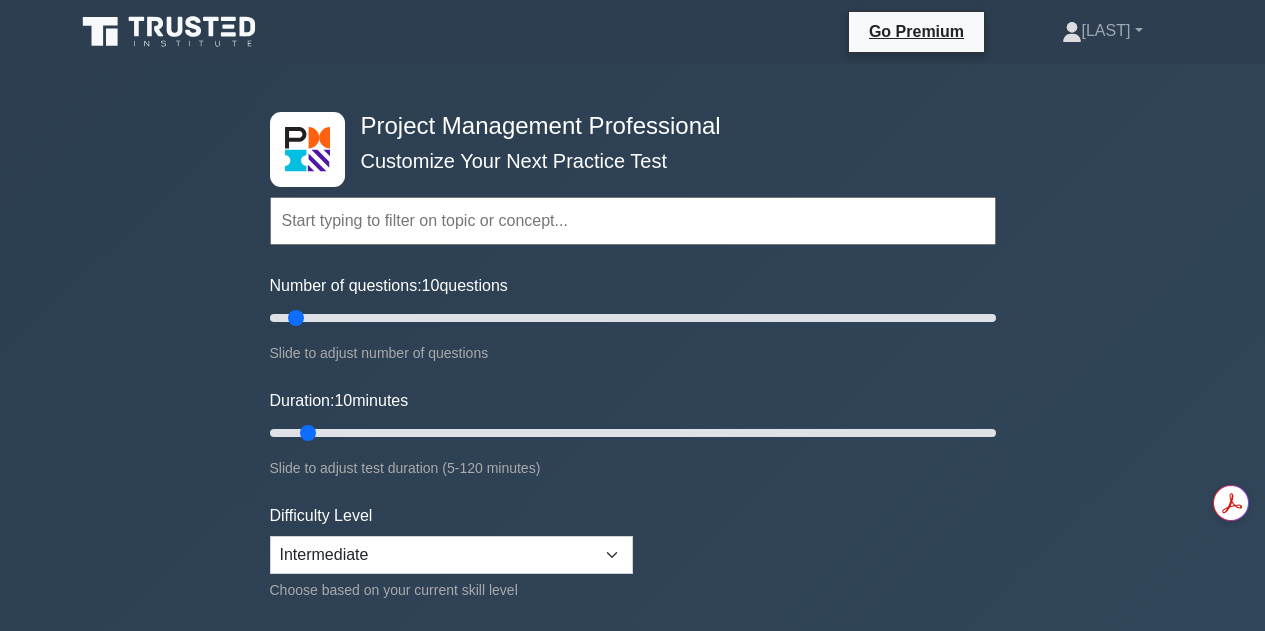 scroll, scrollTop: 0, scrollLeft: 0, axis: both 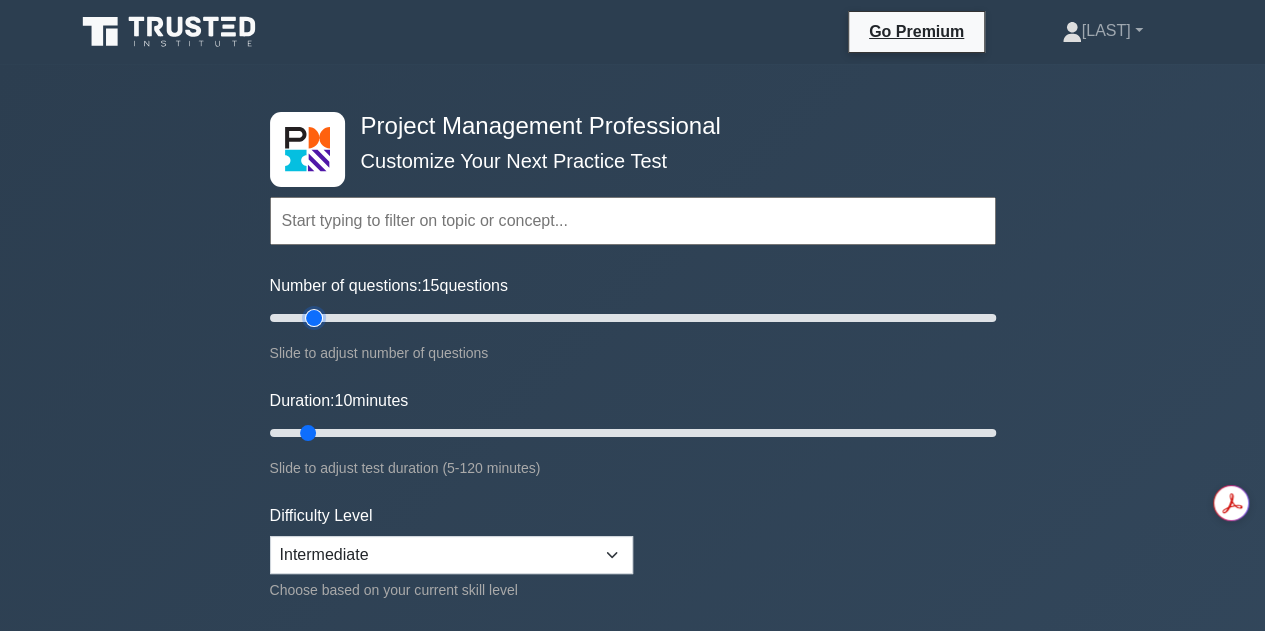 type on "15" 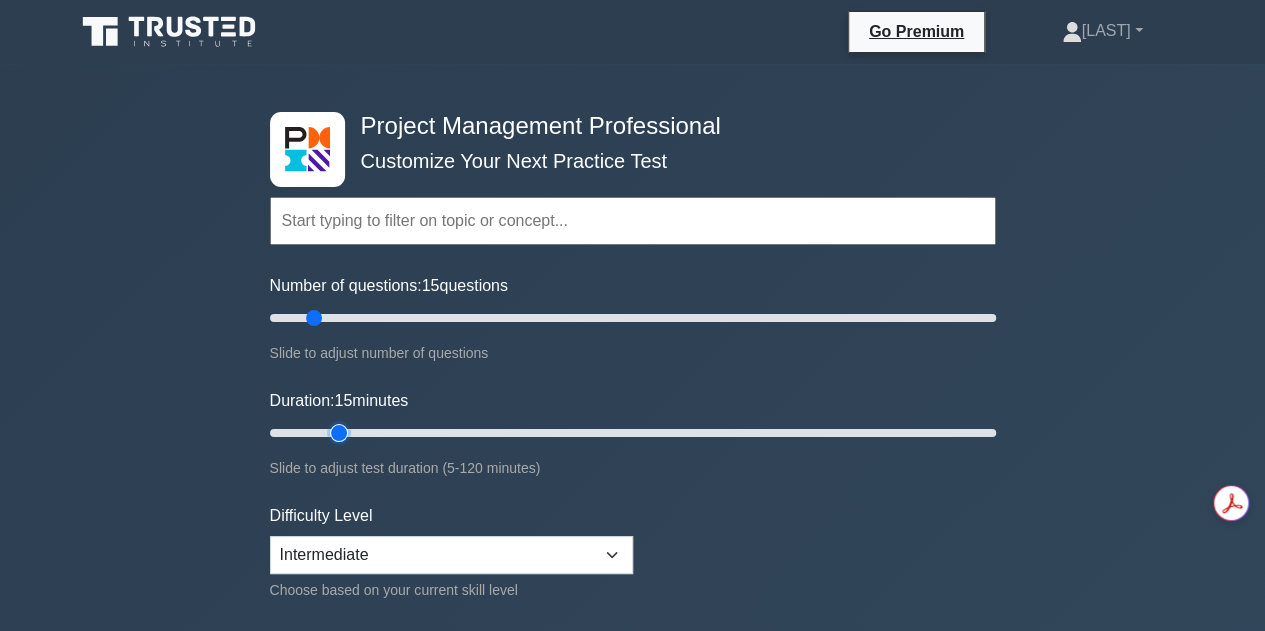 type on "15" 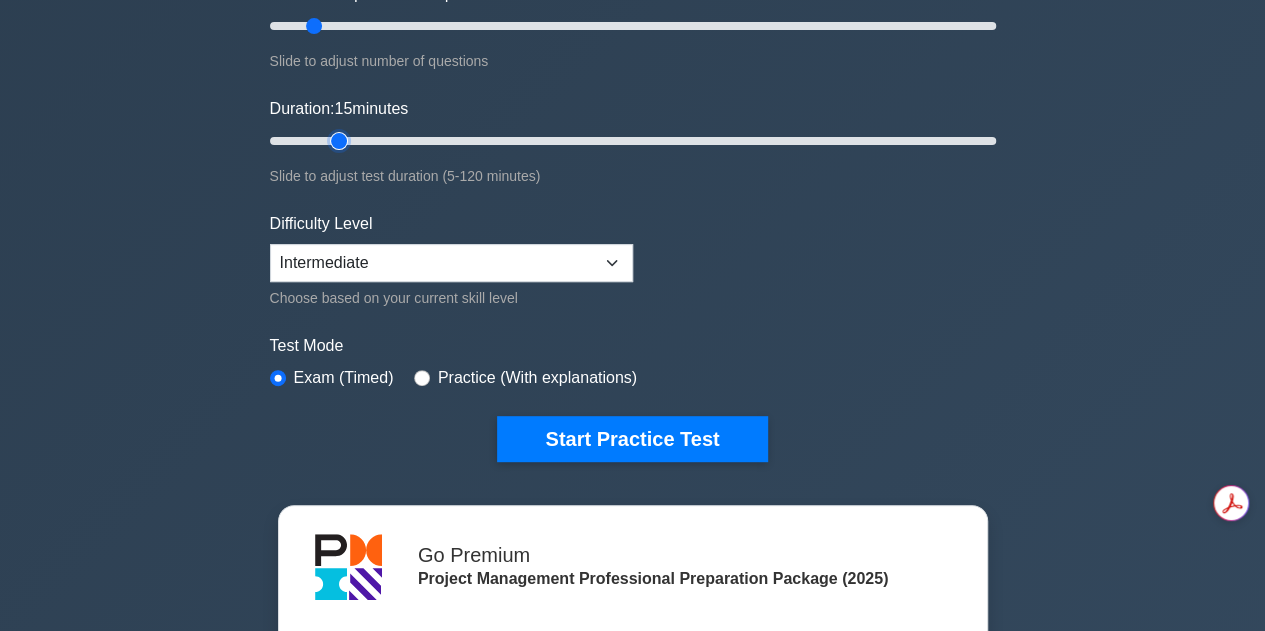 scroll, scrollTop: 300, scrollLeft: 0, axis: vertical 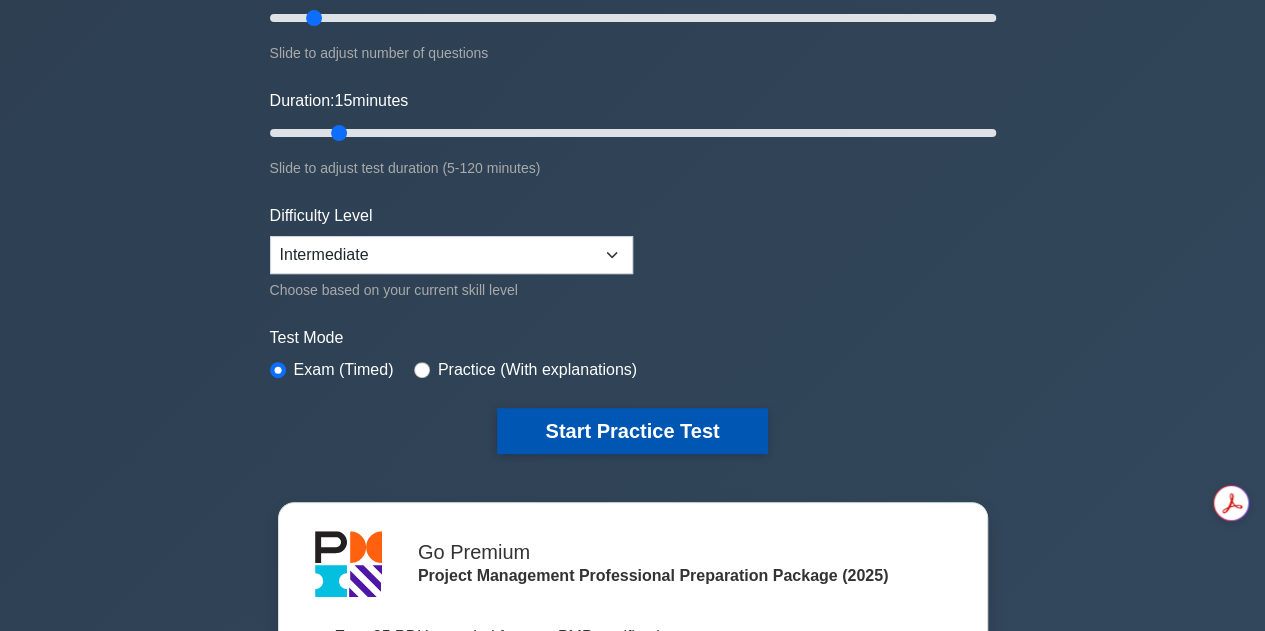 click on "Start Practice Test" at bounding box center (632, 431) 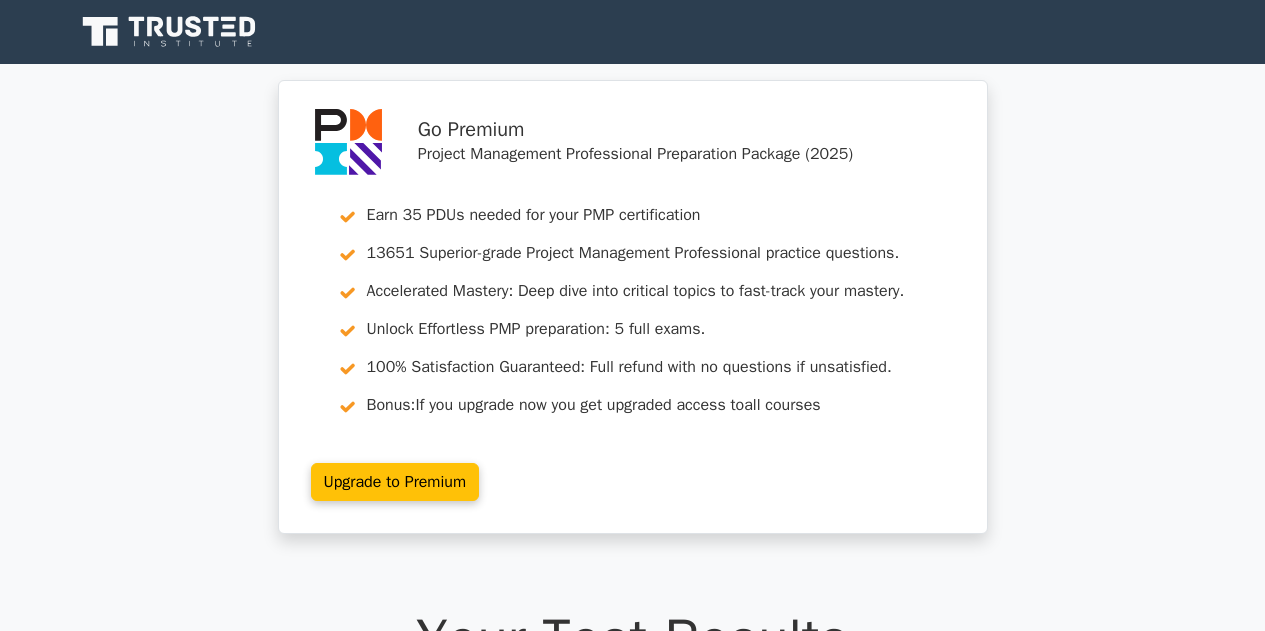 scroll, scrollTop: 0, scrollLeft: 0, axis: both 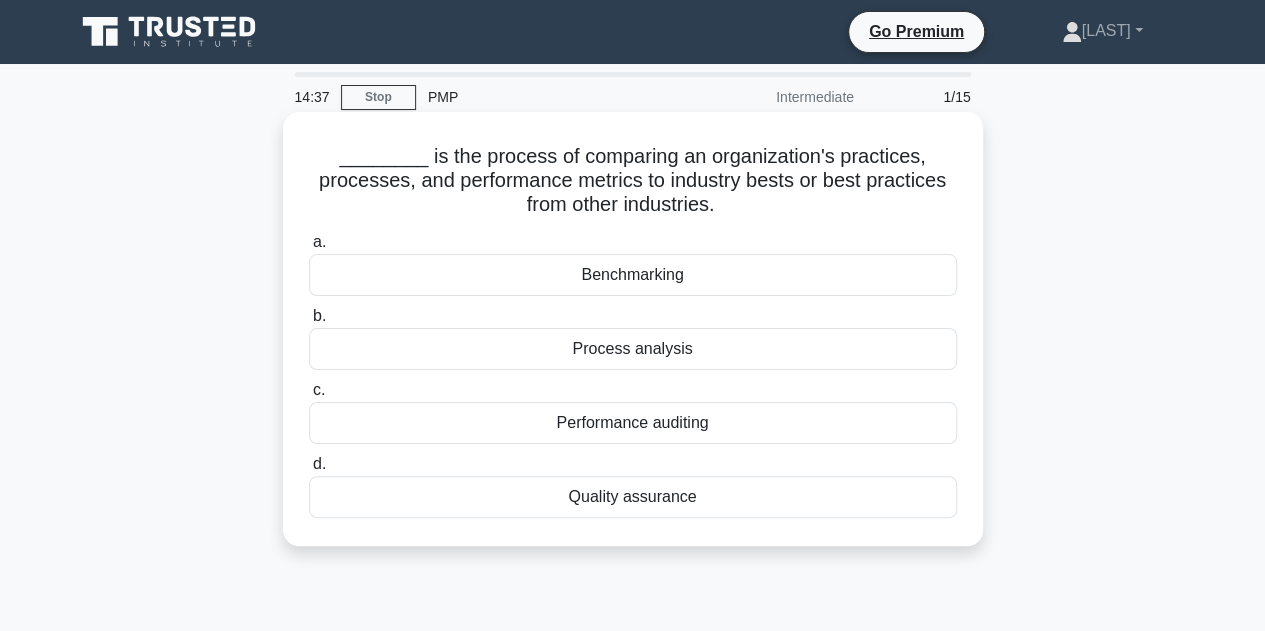click on "Benchmarking" at bounding box center [633, 275] 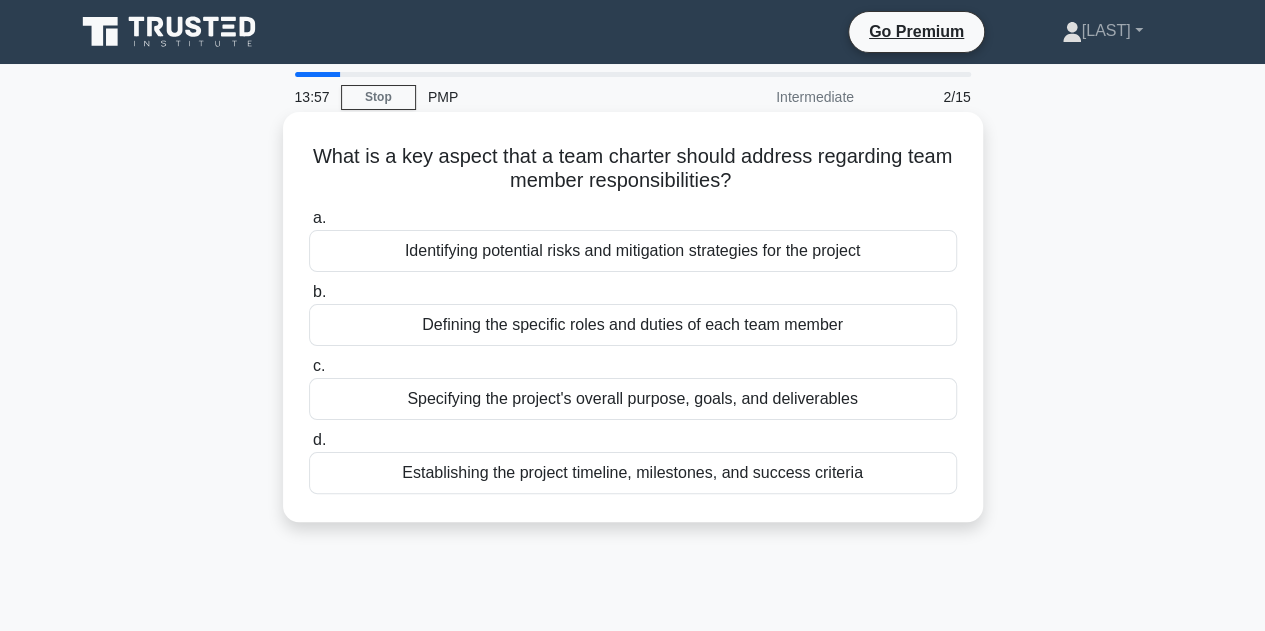 click on "Defining the specific roles and duties of each team member" at bounding box center (633, 325) 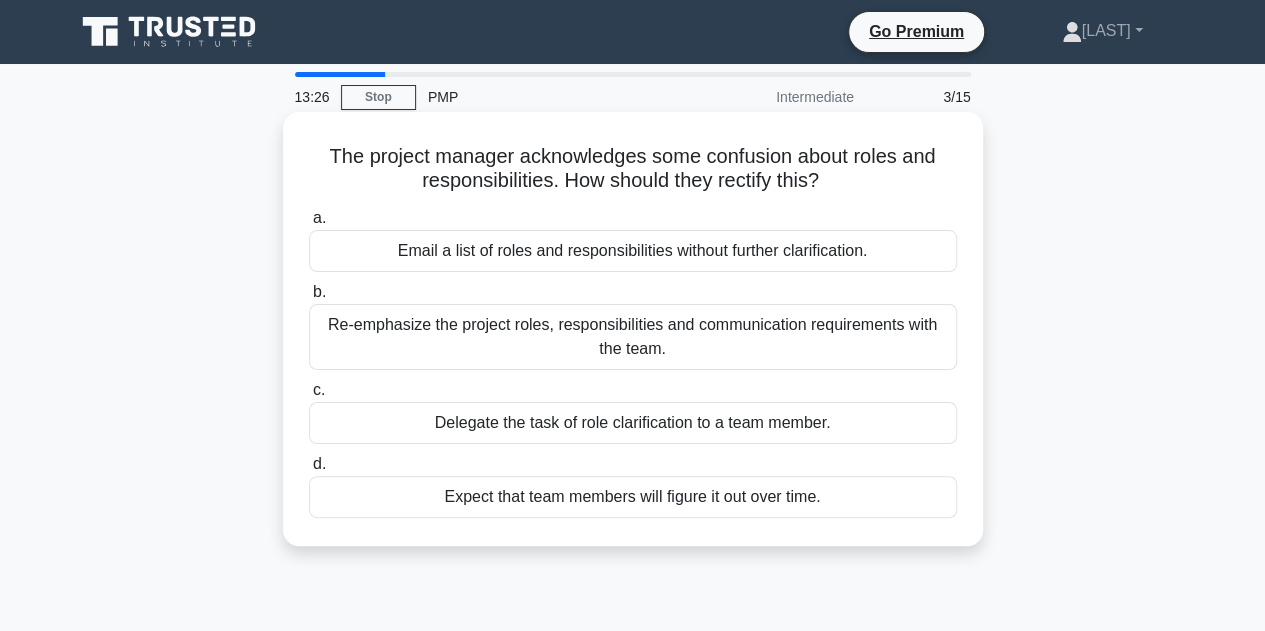 click on "Delegate the task of role clarification to a team member." at bounding box center [633, 423] 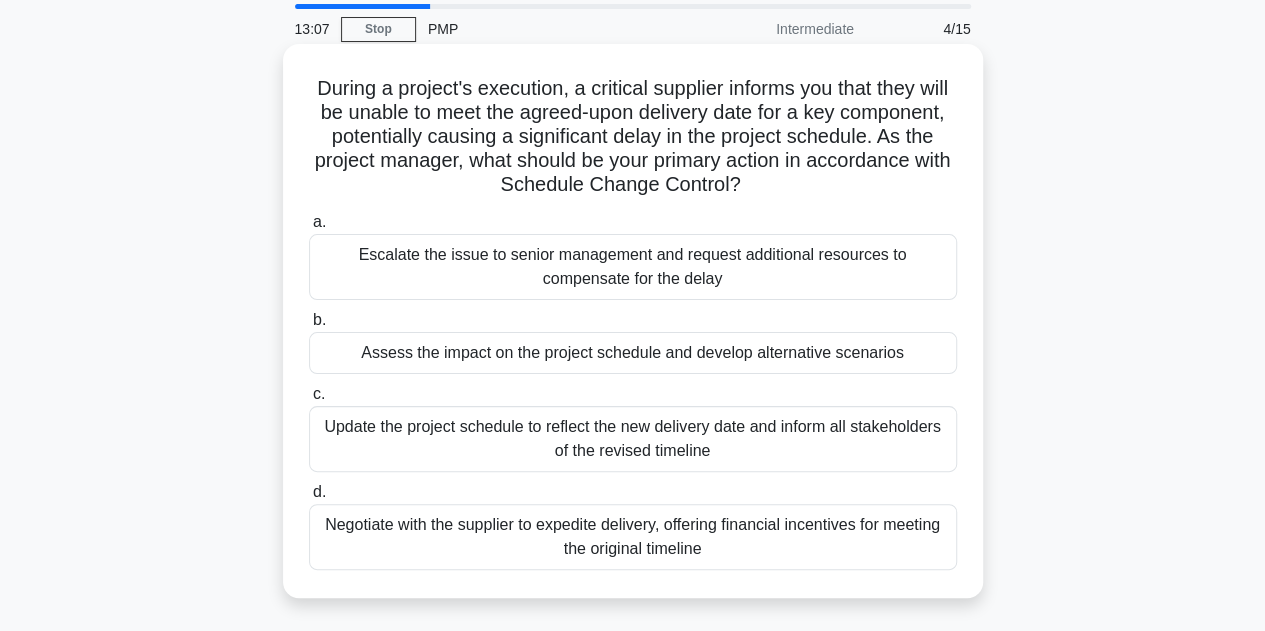 scroll, scrollTop: 100, scrollLeft: 0, axis: vertical 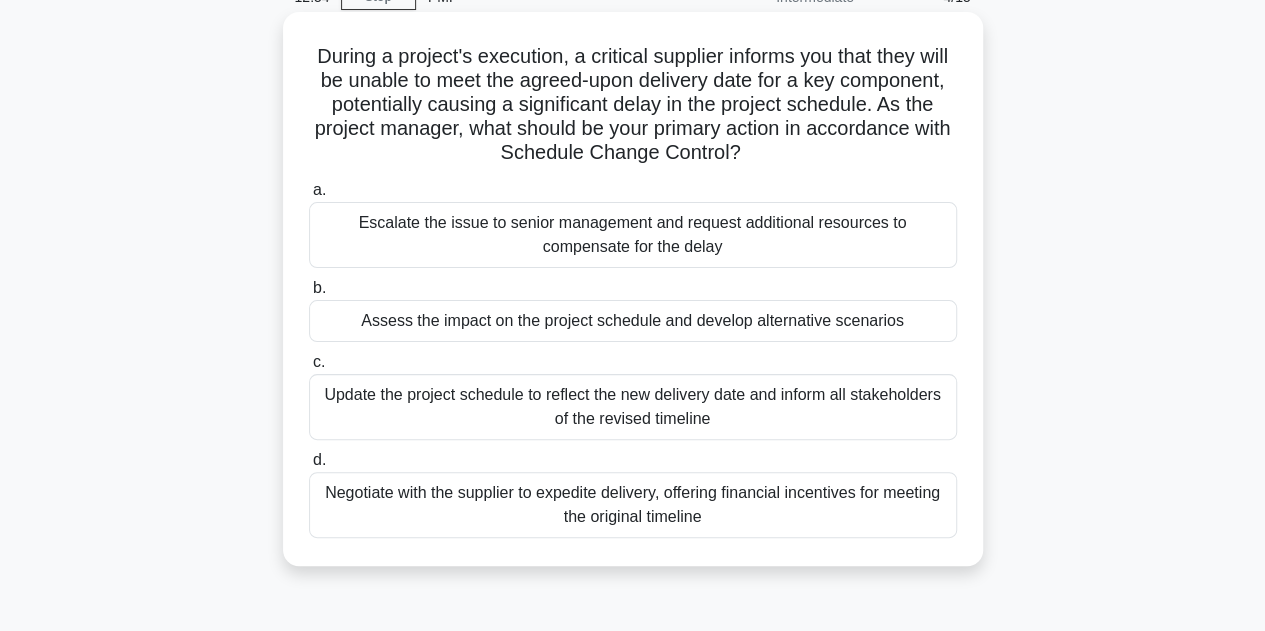 click on "Assess the impact on the project schedule and develop alternative scenarios" at bounding box center [633, 321] 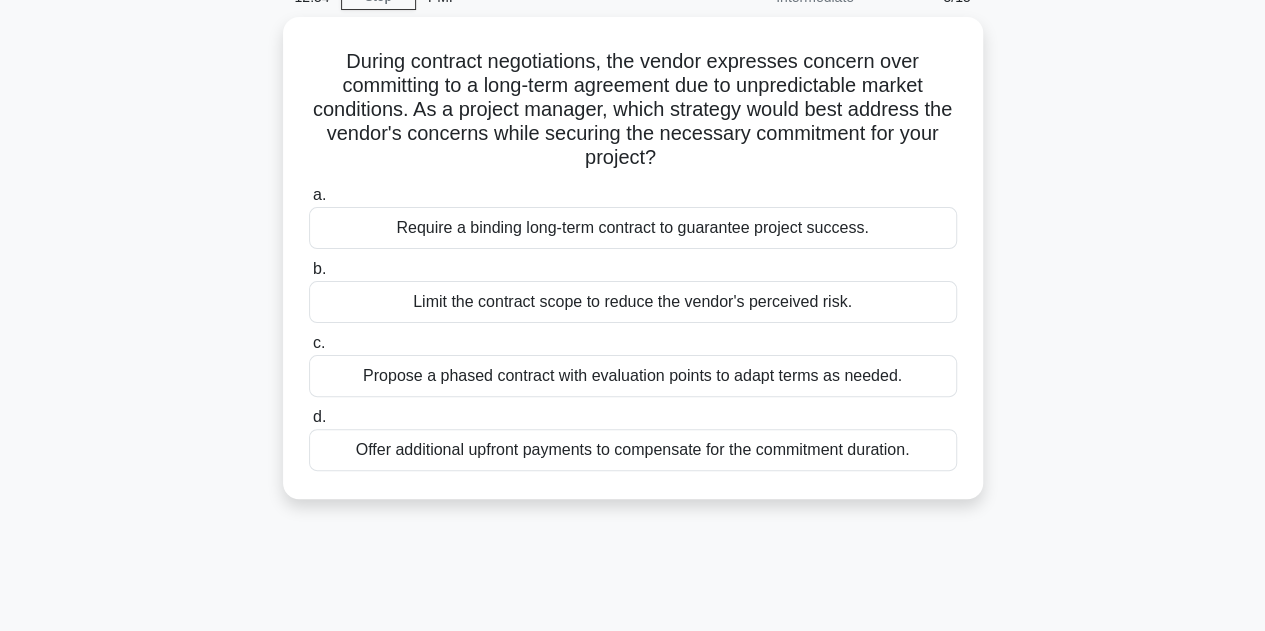 scroll, scrollTop: 0, scrollLeft: 0, axis: both 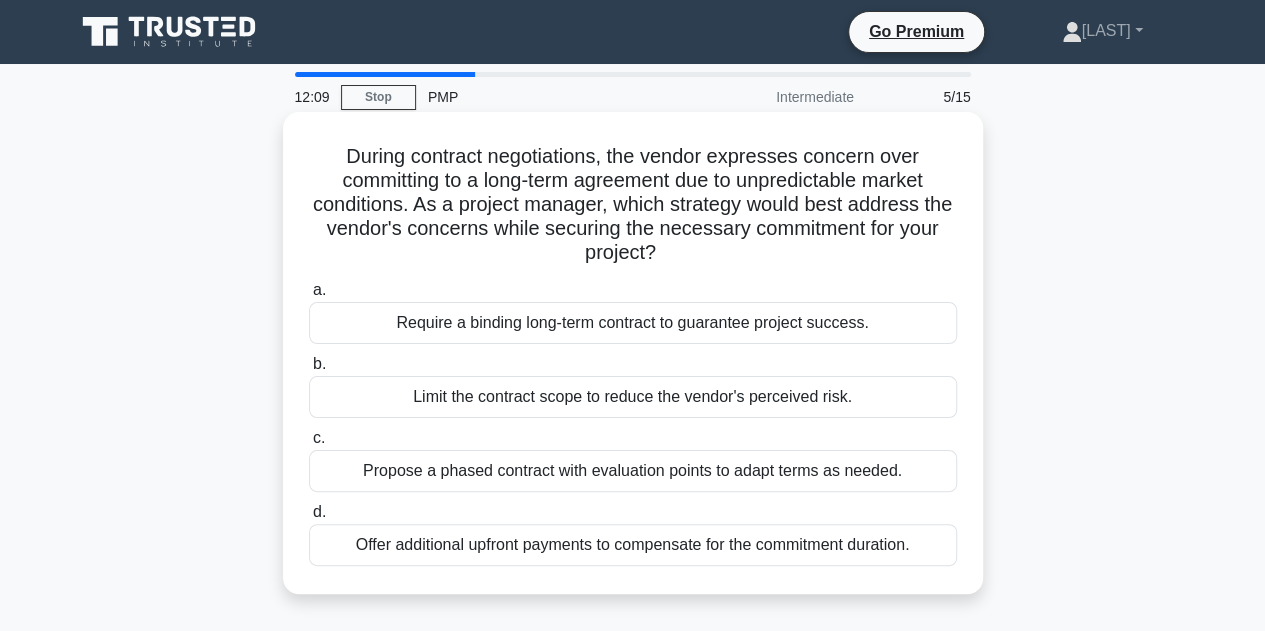 click on "Propose a phased contract with evaluation points to adapt terms as needed." at bounding box center [633, 471] 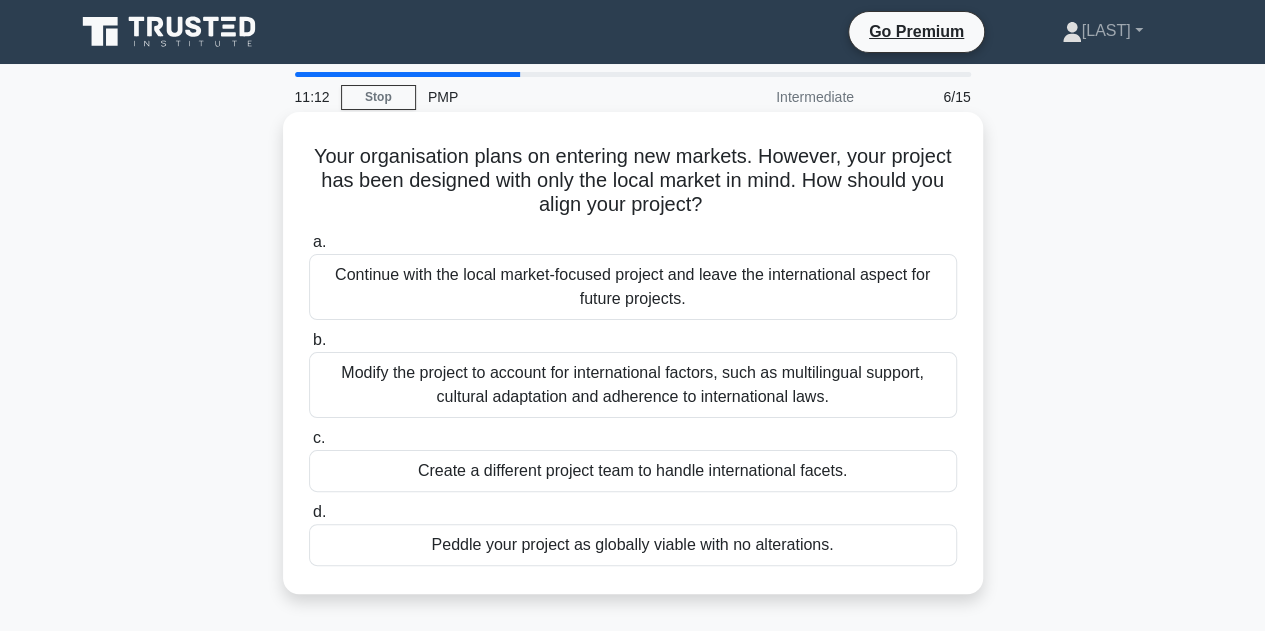 click on "Create a different project team to handle international facets." at bounding box center (633, 471) 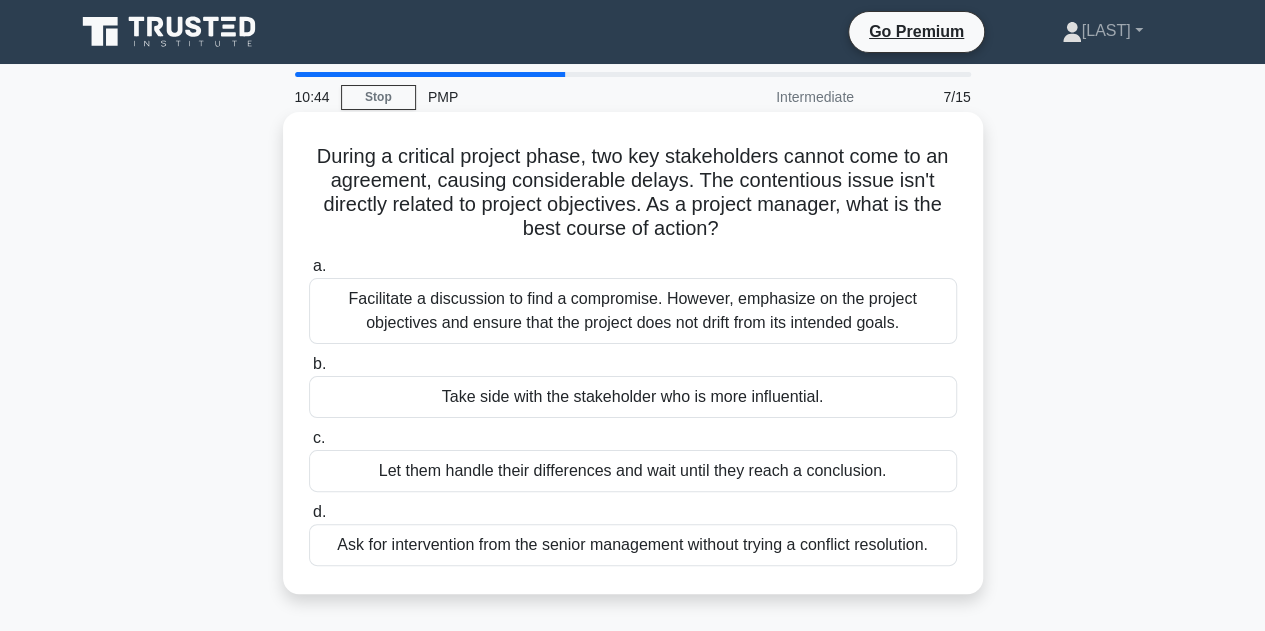 click on "Facilitate a discussion to find a compromise. However, emphasize on the project objectives and ensure that the project does not drift from its intended goals." at bounding box center [633, 311] 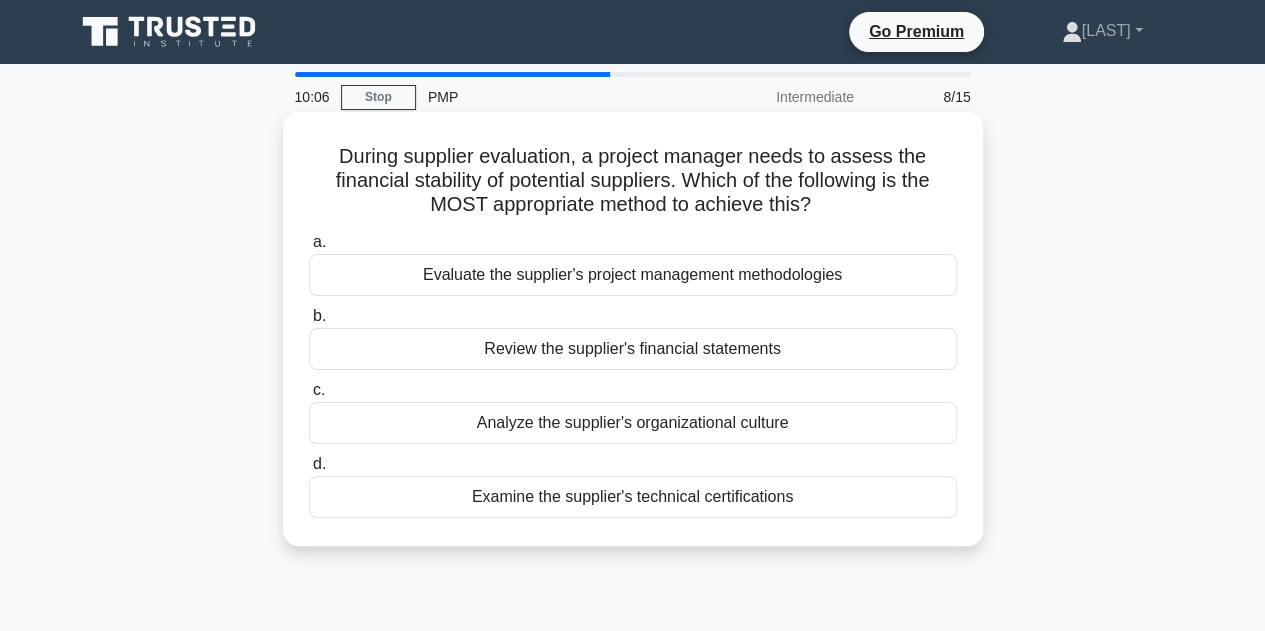 click on "Review the supplier's financial statements" at bounding box center [633, 349] 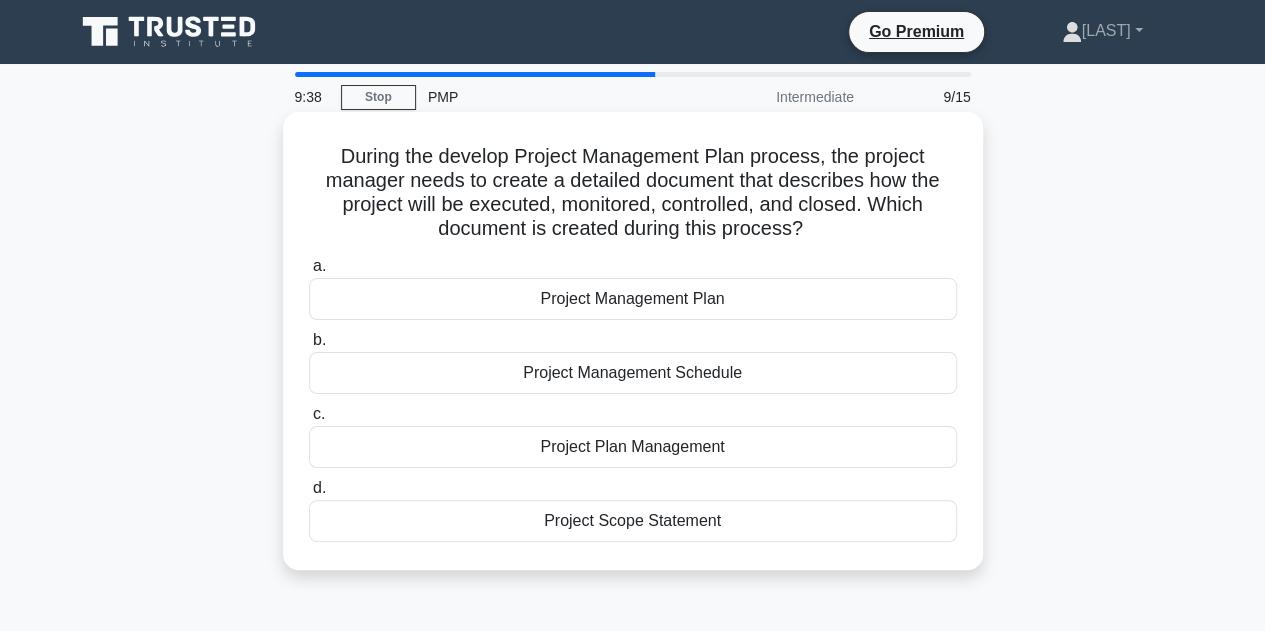 click on "Project Management Plan" at bounding box center (633, 299) 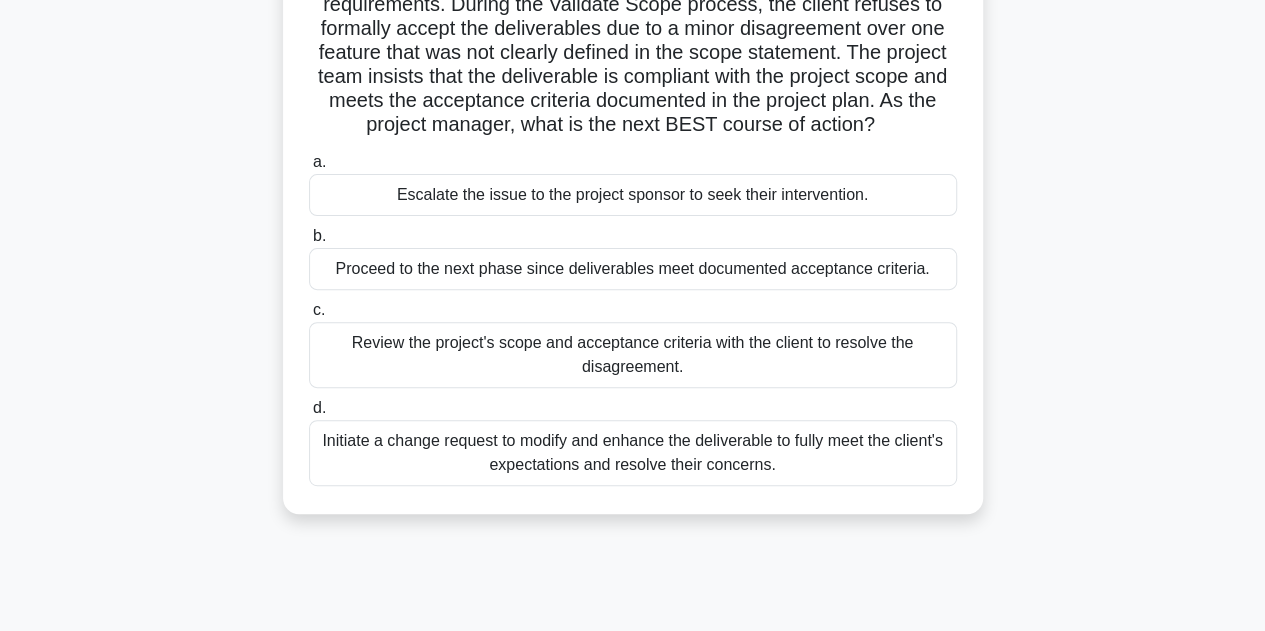 scroll, scrollTop: 100, scrollLeft: 0, axis: vertical 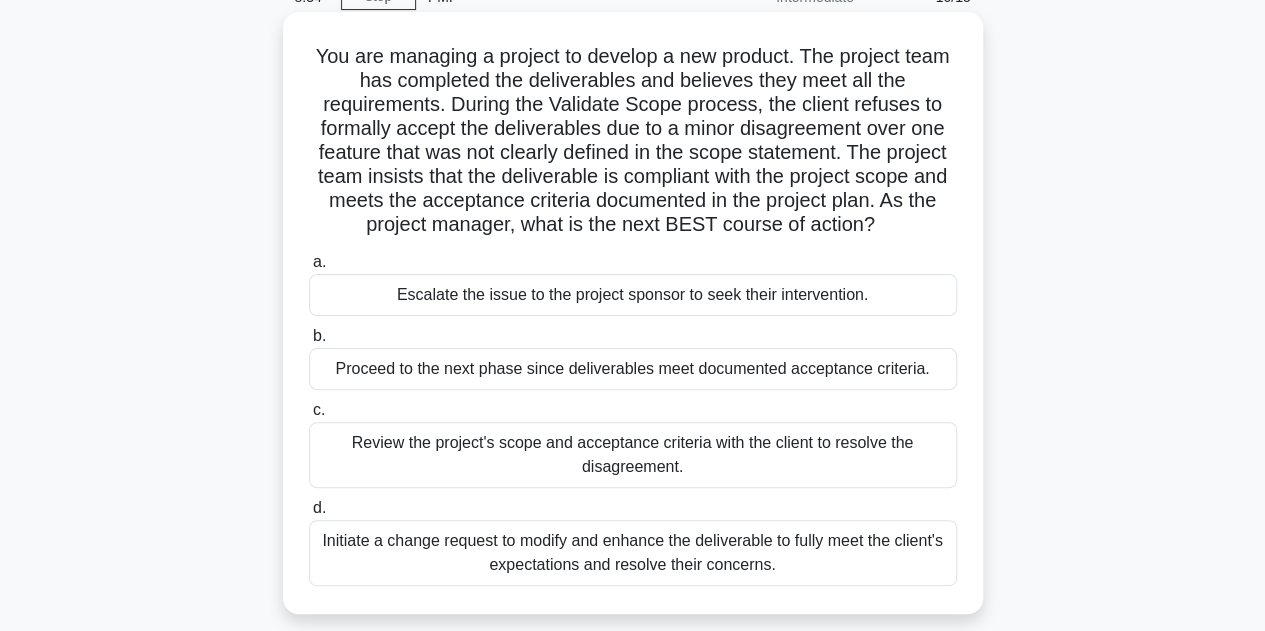 click on "Proceed to the next phase since deliverables meet documented acceptance criteria." at bounding box center (633, 369) 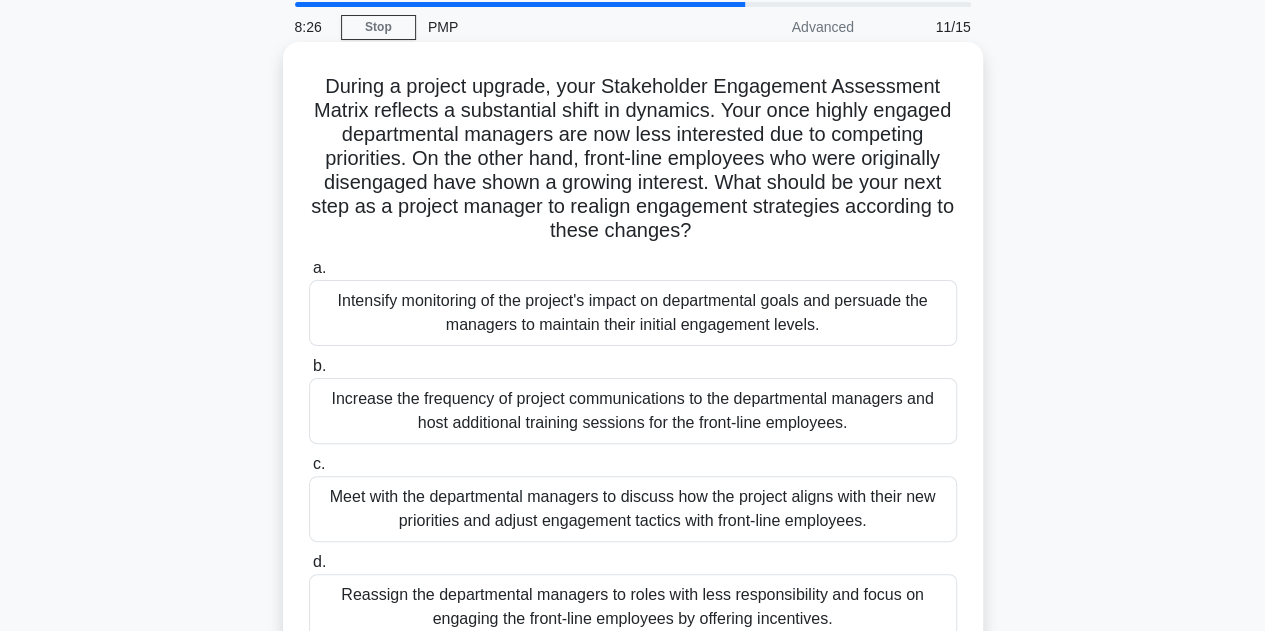 scroll, scrollTop: 100, scrollLeft: 0, axis: vertical 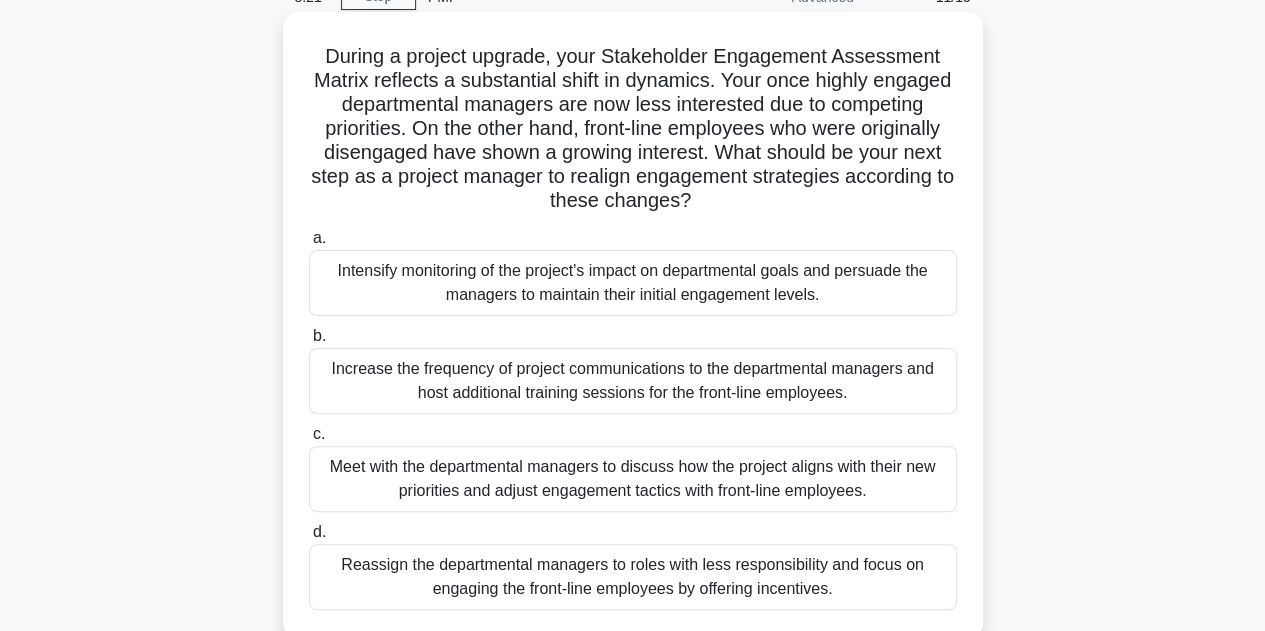click on "Meet with the departmental managers to discuss how the project aligns with their new priorities and adjust engagement tactics with front-line employees." at bounding box center [633, 479] 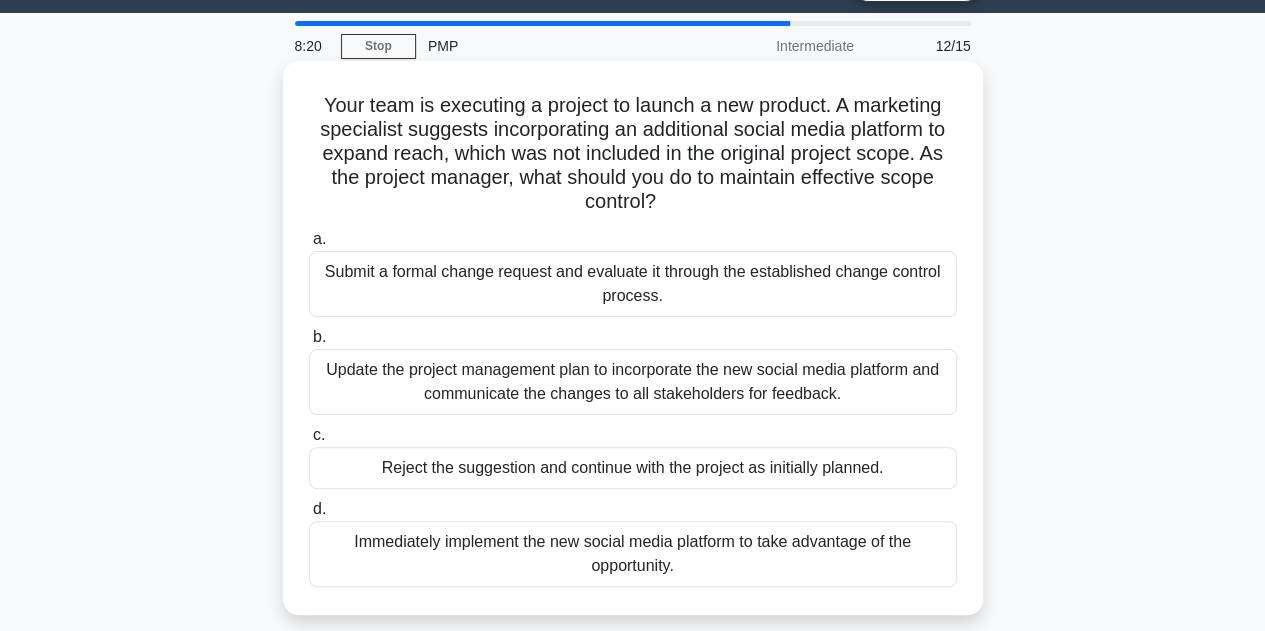 scroll, scrollTop: 0, scrollLeft: 0, axis: both 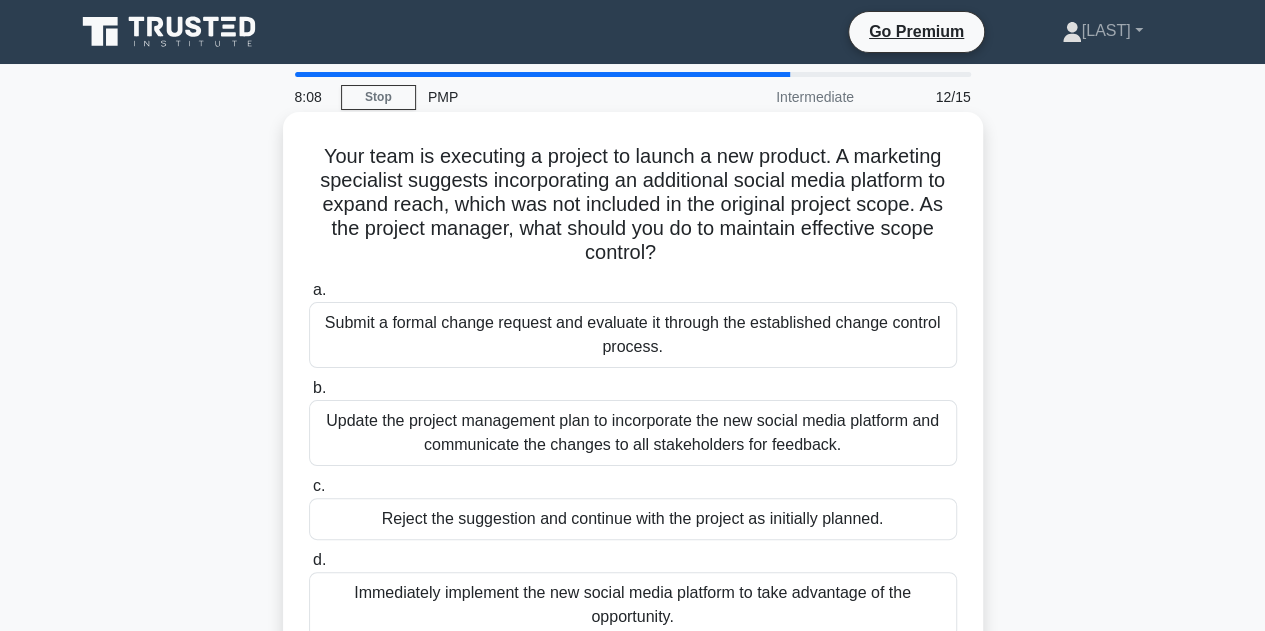 click on "Update the project management plan to incorporate the new social media platform and communicate the changes to all stakeholders for feedback." at bounding box center (633, 433) 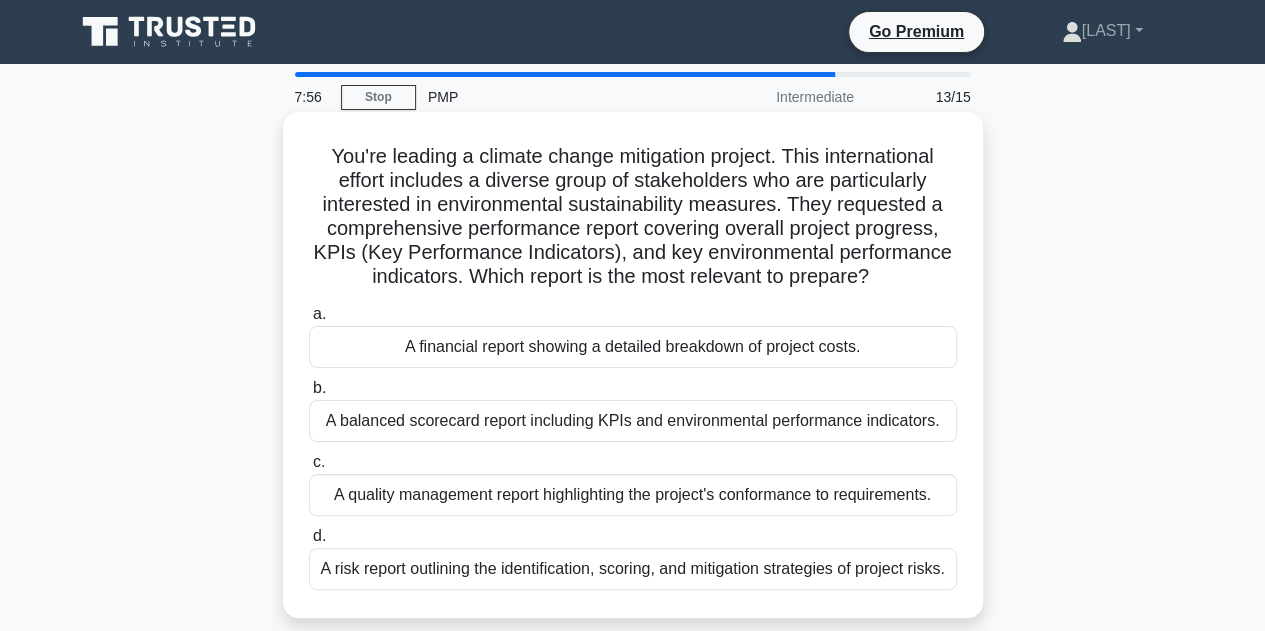 click on "A balanced scorecard report including KPIs and environmental performance indicators." at bounding box center (633, 421) 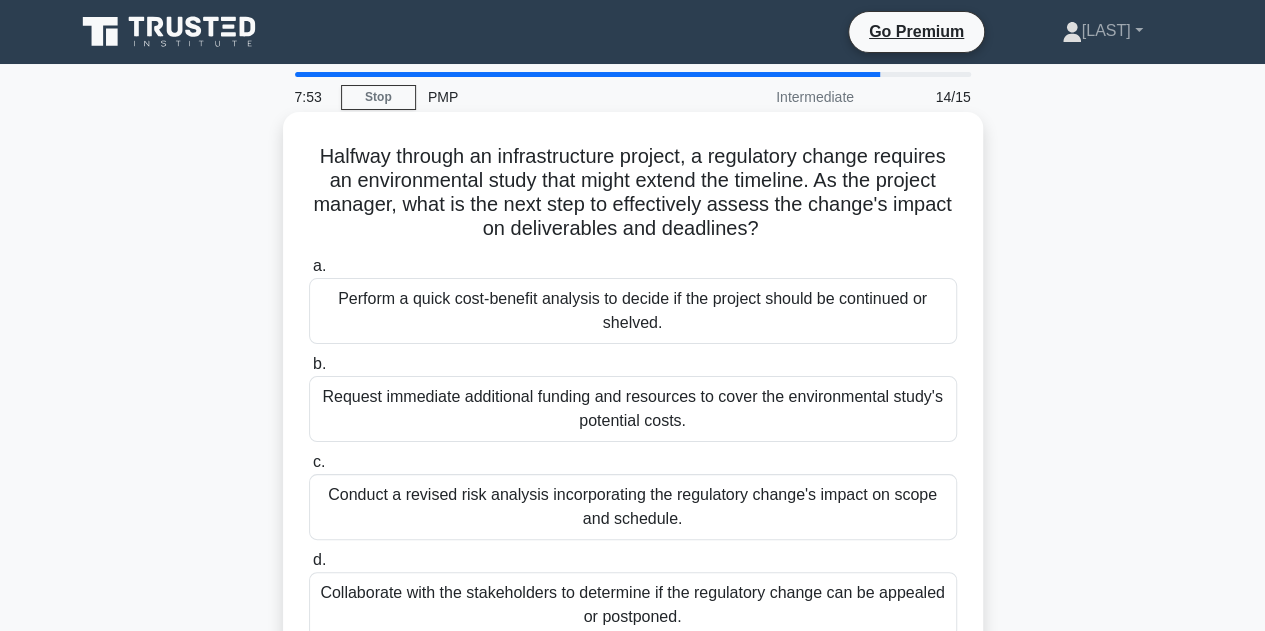 click on "Conduct a revised risk analysis incorporating the regulatory change's impact on scope and schedule." at bounding box center (633, 507) 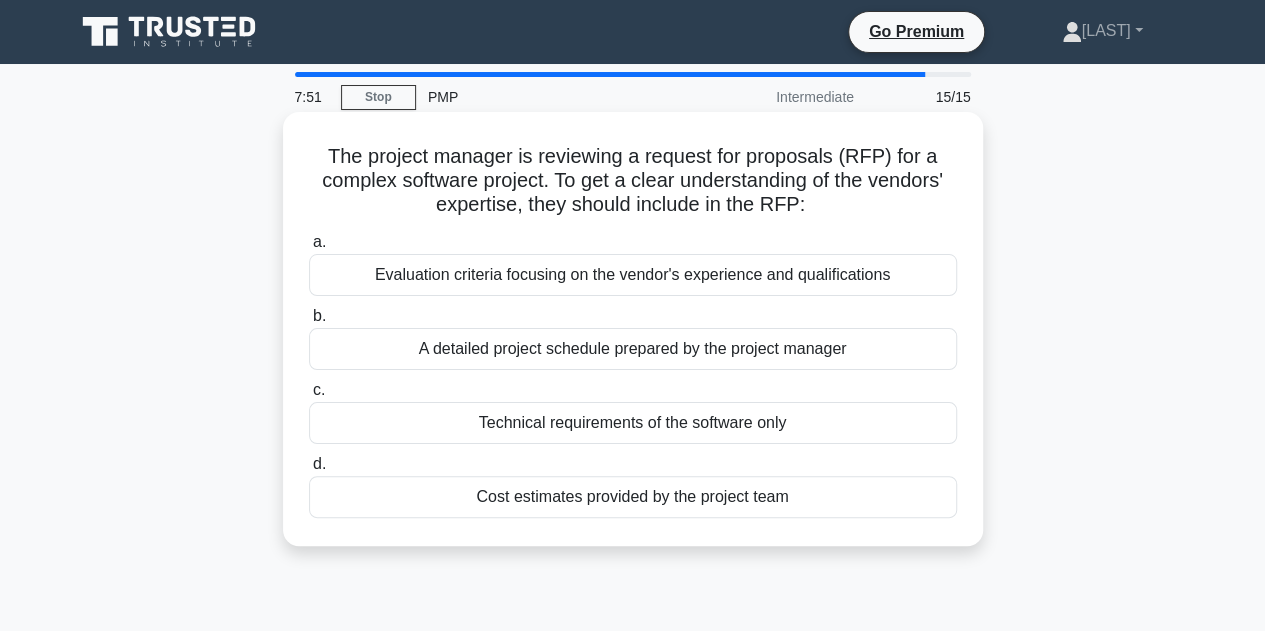 click on "A detailed project schedule prepared by the project manager" at bounding box center (633, 349) 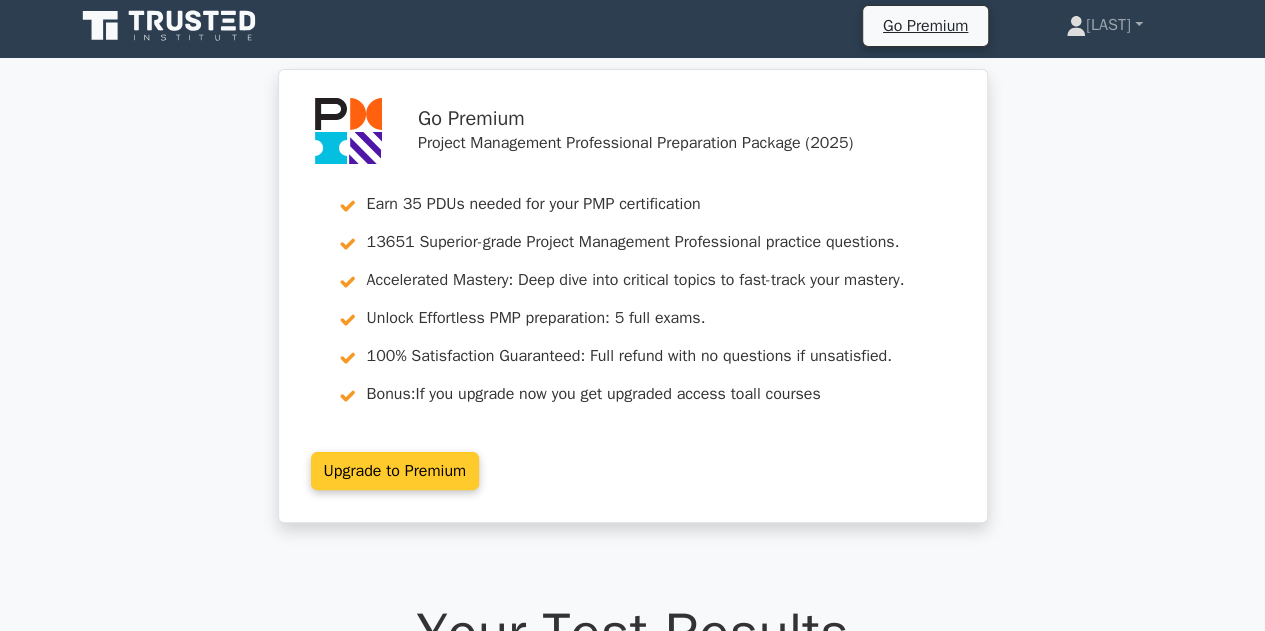 scroll, scrollTop: 0, scrollLeft: 0, axis: both 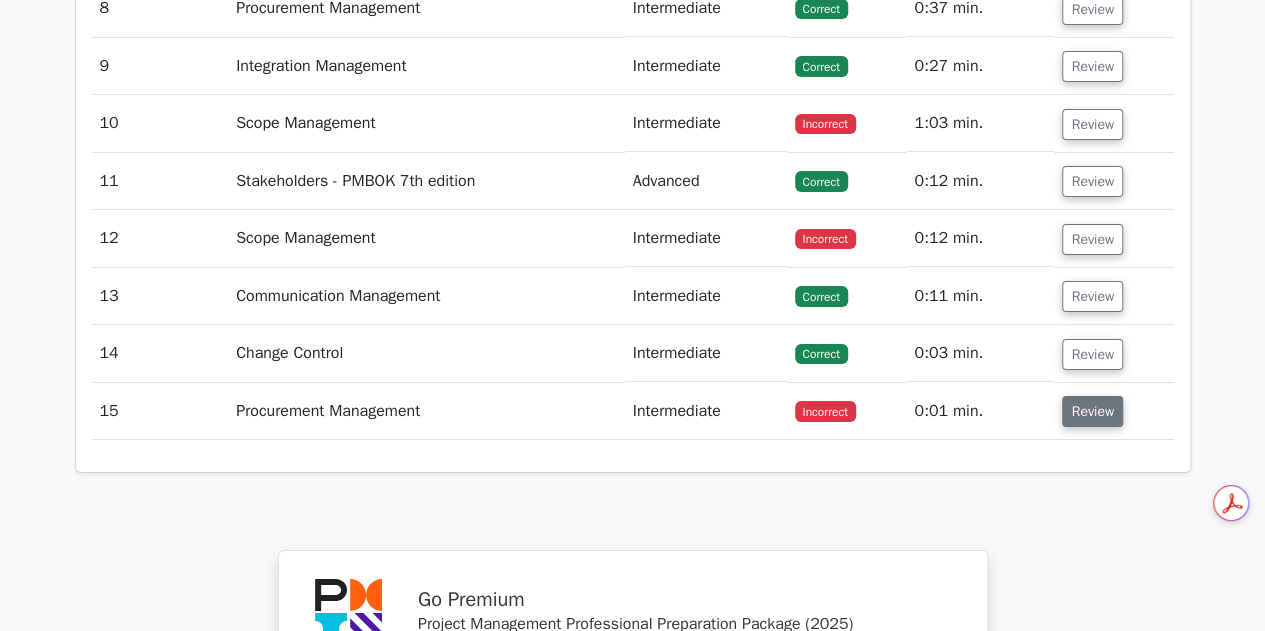 click on "Review" at bounding box center (1092, 411) 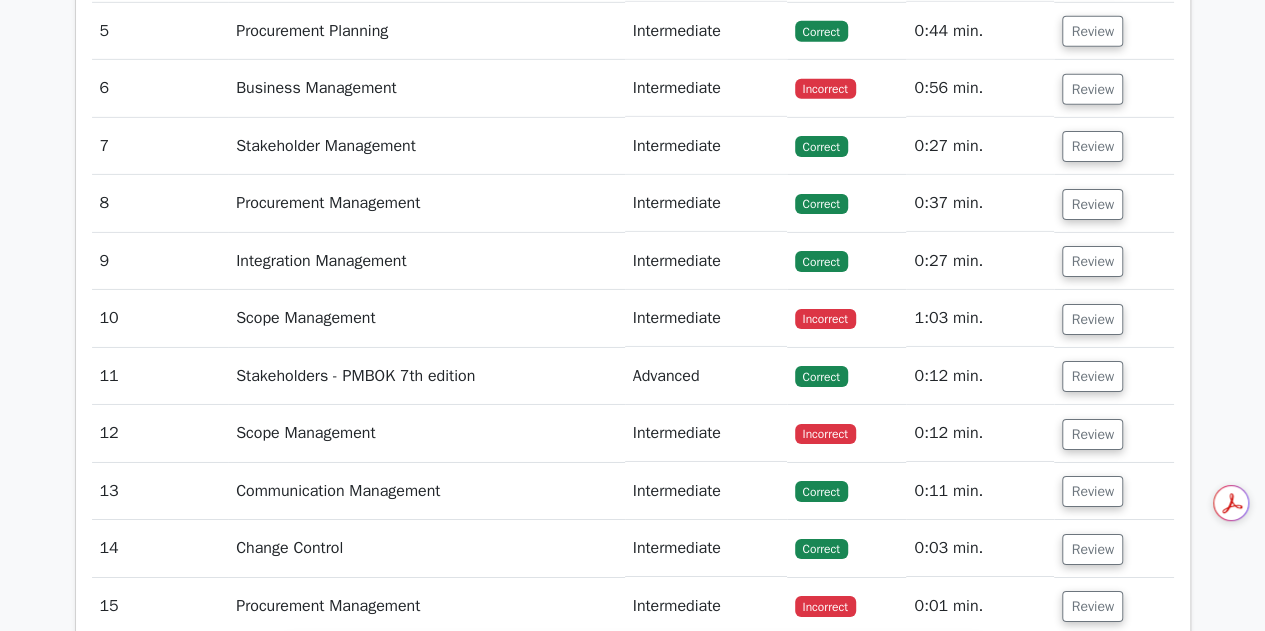 scroll, scrollTop: 3400, scrollLeft: 0, axis: vertical 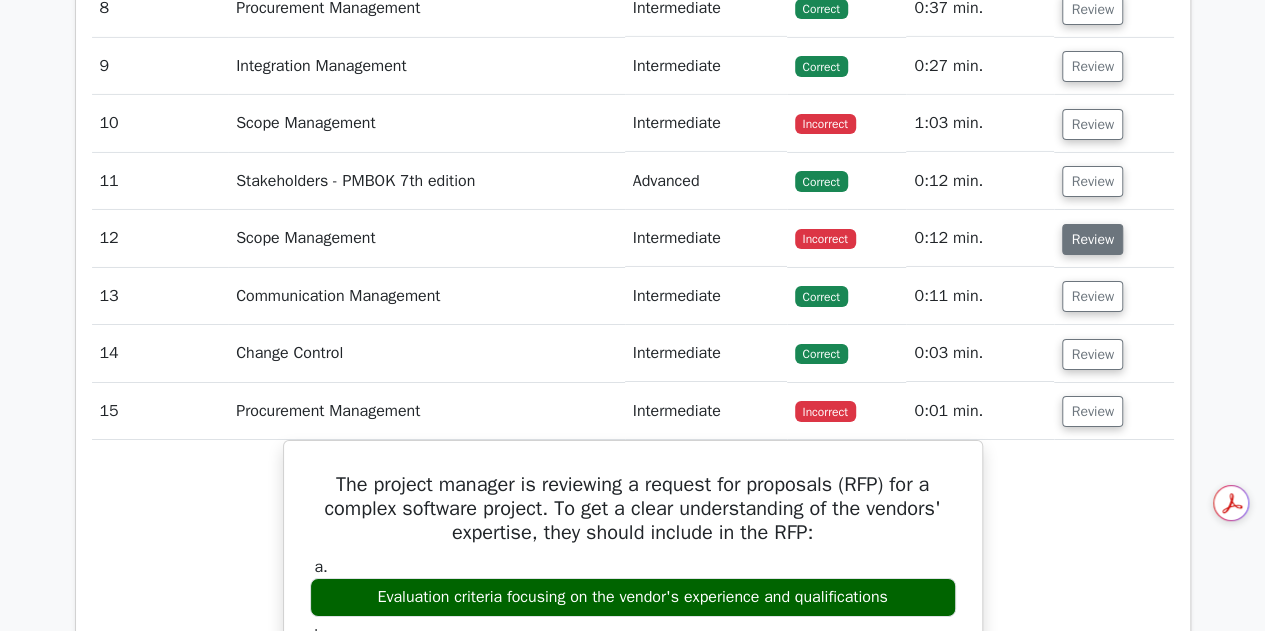 click on "Review" at bounding box center (1092, 239) 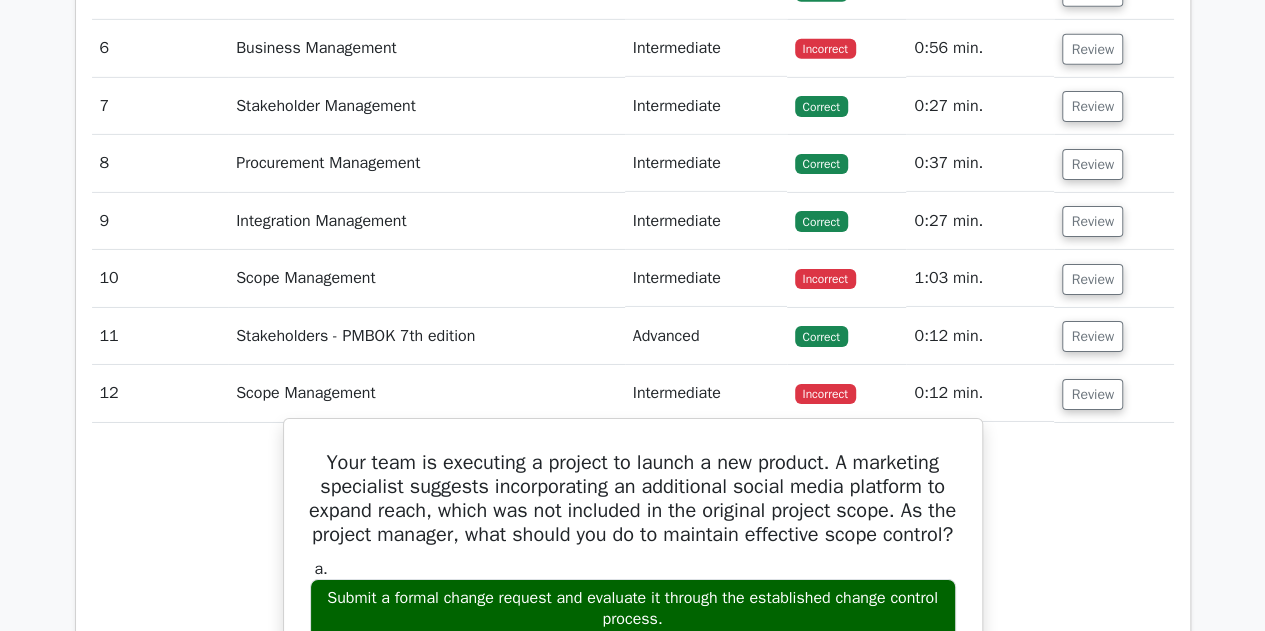 scroll, scrollTop: 3200, scrollLeft: 0, axis: vertical 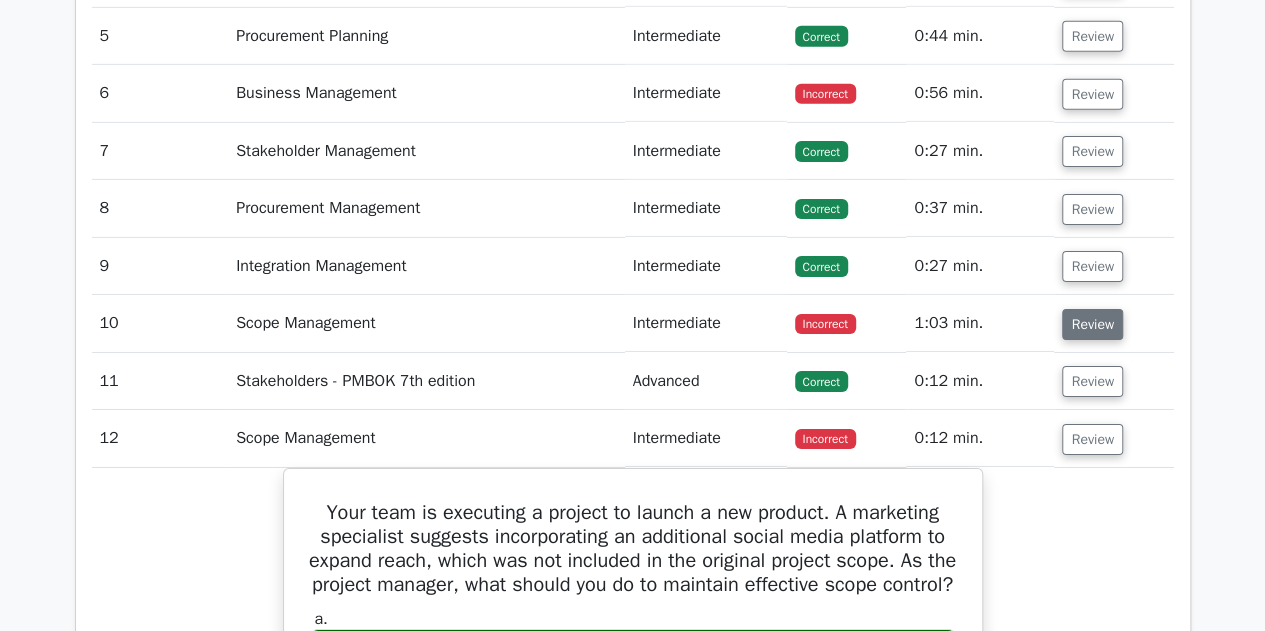 click on "Review" at bounding box center [1092, 324] 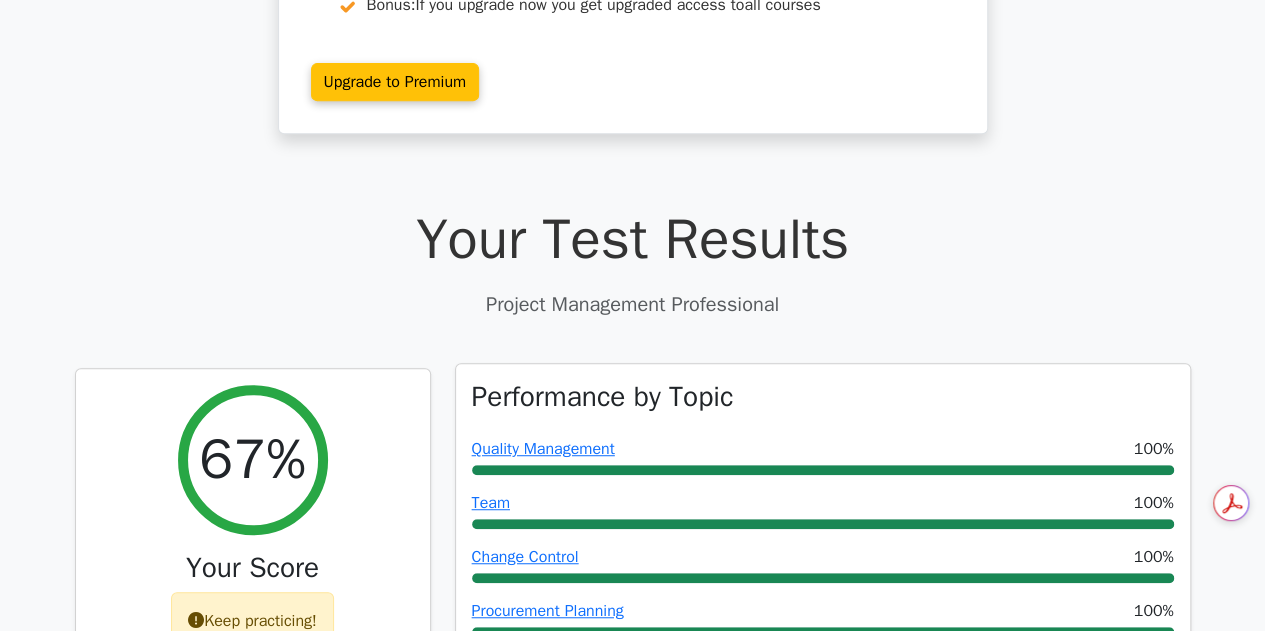 scroll, scrollTop: 0, scrollLeft: 0, axis: both 